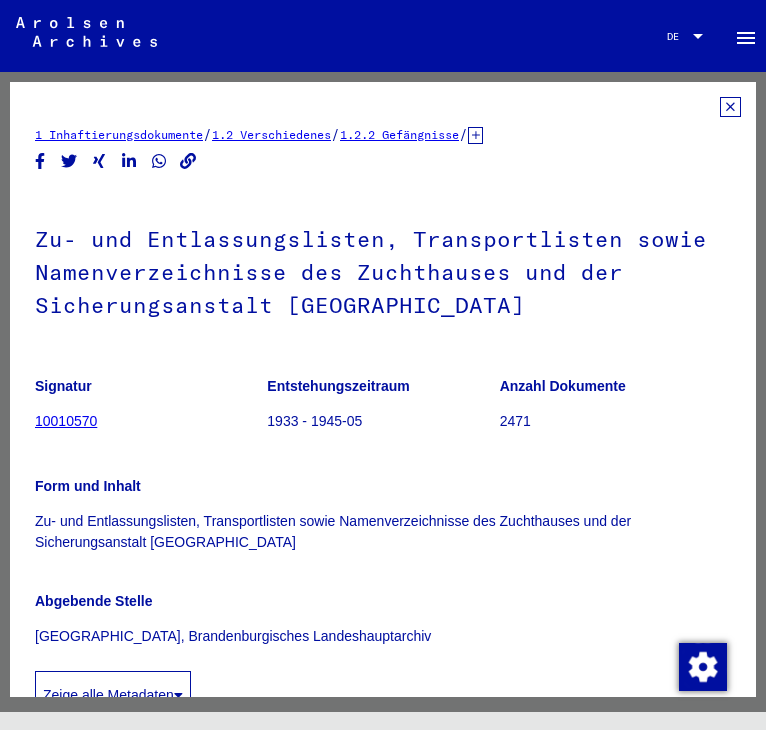 scroll, scrollTop: 0, scrollLeft: 0, axis: both 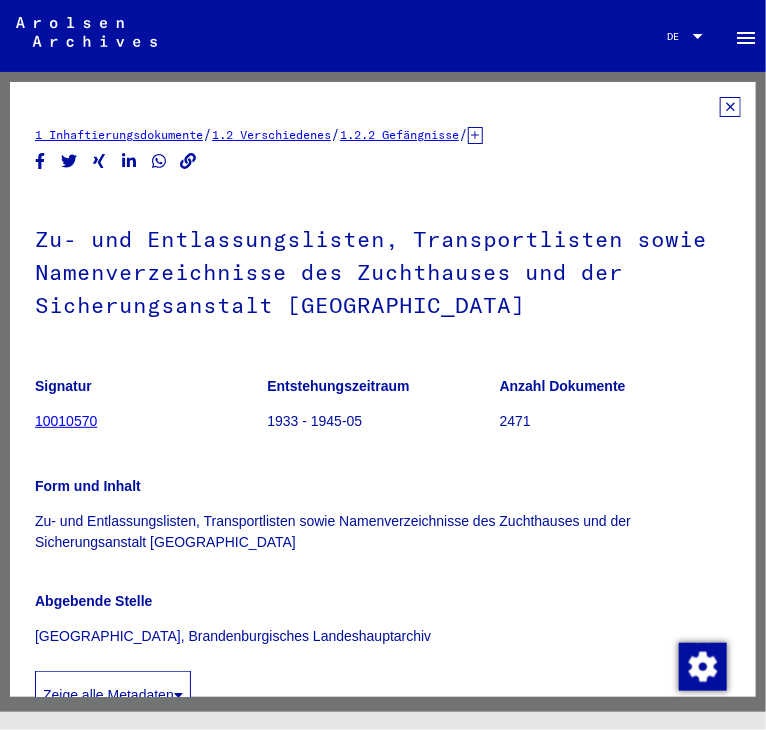 click on "1 Inhaftierungsdokumente   /   1.2 Verschiedenes   /   1.2.2 Gefängnisse   /   [TECHNICAL_ID] Listenmaterial Gruppe P.P.   /   MARK BRANDENBURG (Provinz)   /  Zu- und Entlassungslisten, Transportlisten sowie Namenverzeichnisse des Zuchthauses und der Sicherungsanstalt [GEOGRAPHIC_DATA]  Signatur 10010570 Entstehungszeitraum 1933 - 1945-05 Anzahl Dokumente 2471 Form und Inhalt Zu- und Entlassungslisten, Transportlisten sowie Namenverzeichnisse des Zuchthauses und der Sicherungsanstalt Brandenburg-Görden Abgebende Stelle [GEOGRAPHIC_DATA], Brandenburgisches Landeshauptarchiv Zeige alle Metadaten  DocID: 12118298 See comments created before [DATE]" 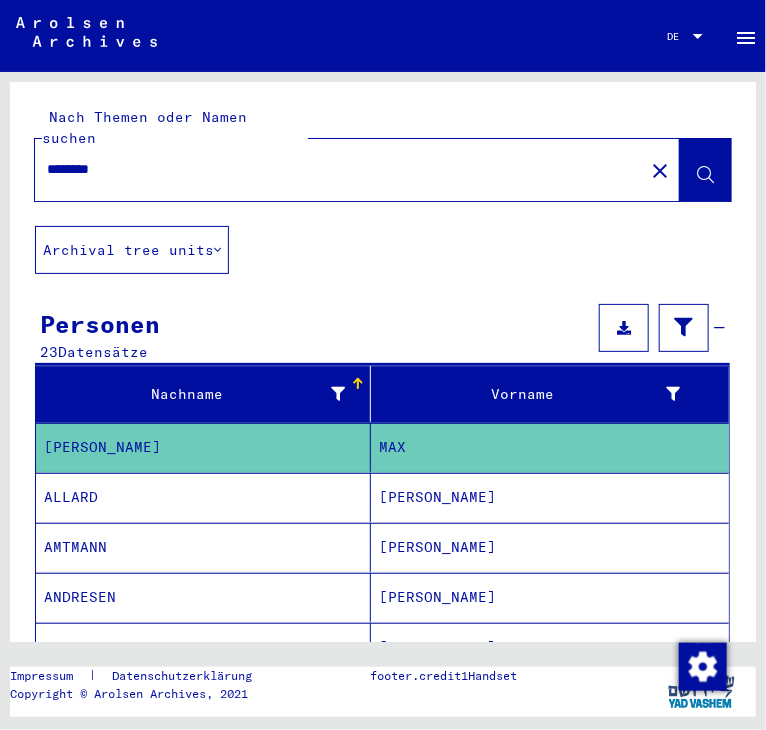 click on "********" 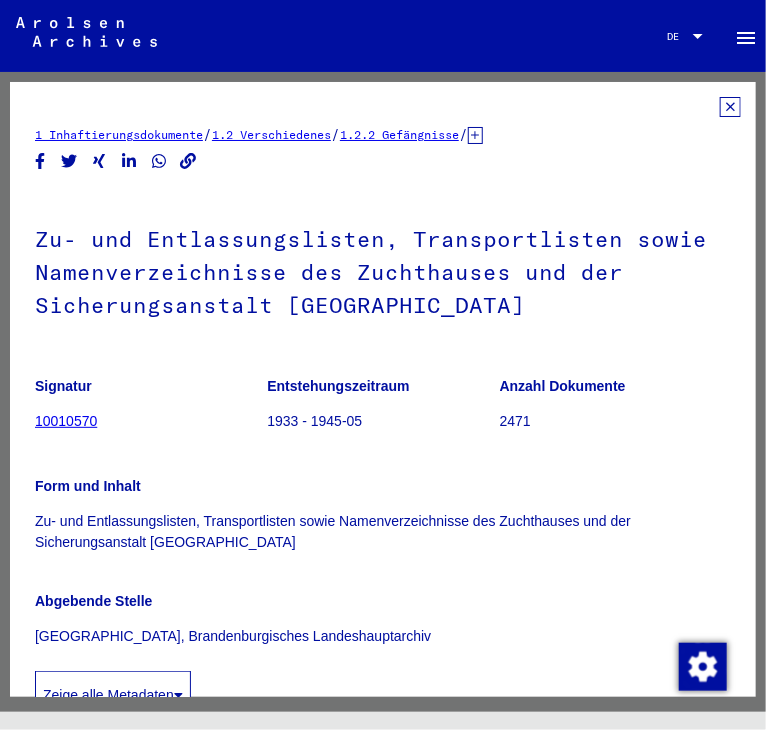 click on "Form und Inhalt" 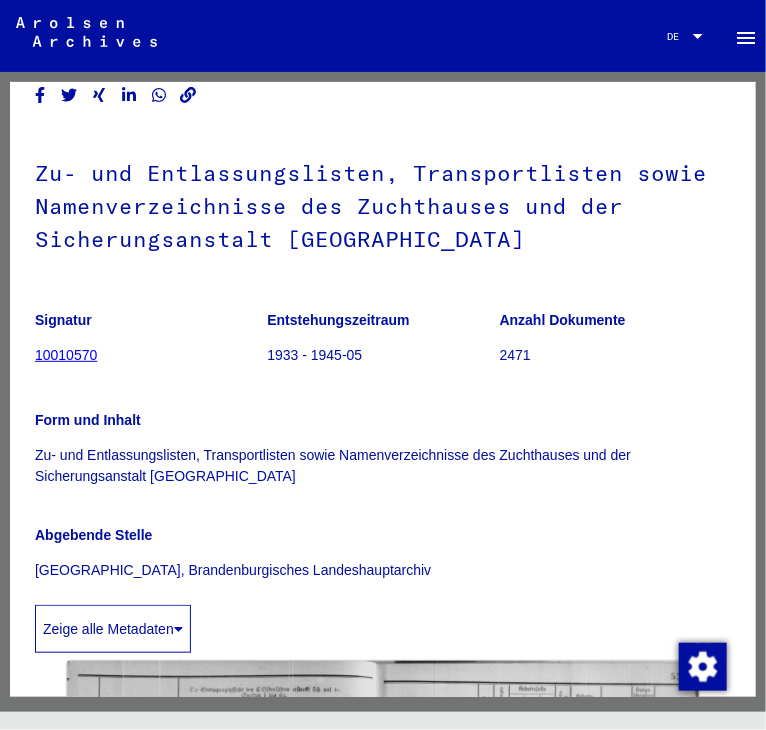 scroll, scrollTop: 0, scrollLeft: 0, axis: both 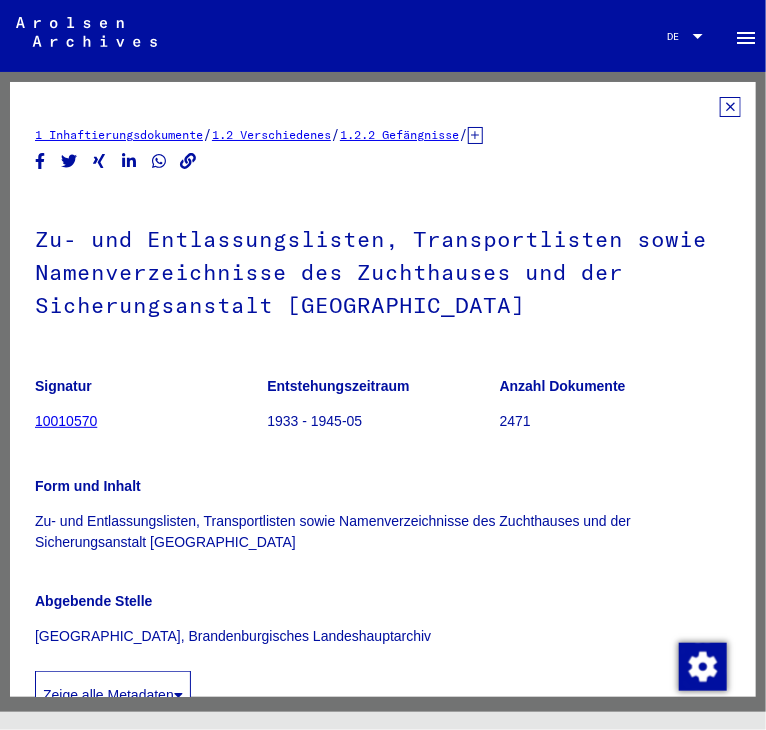 click 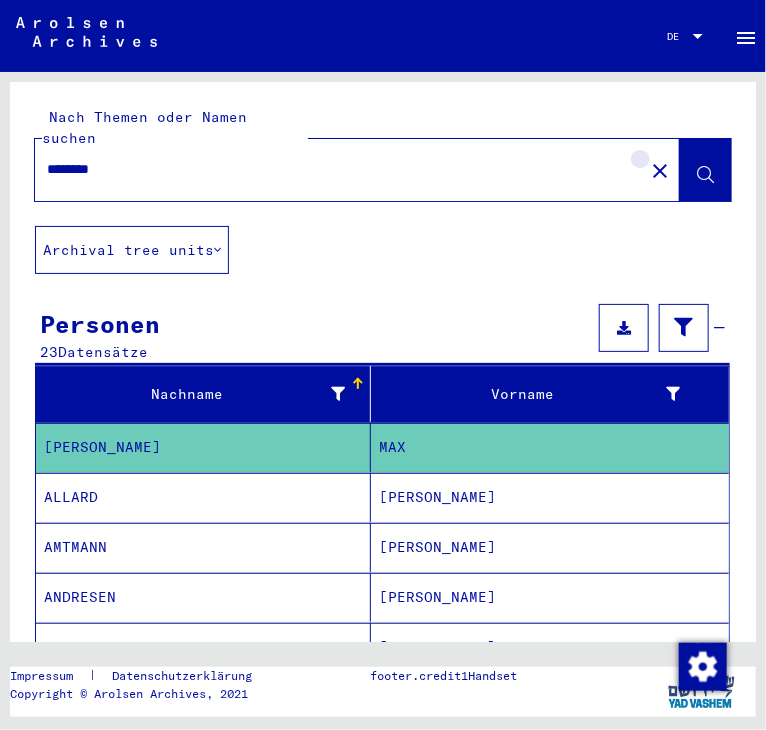 click on "close" 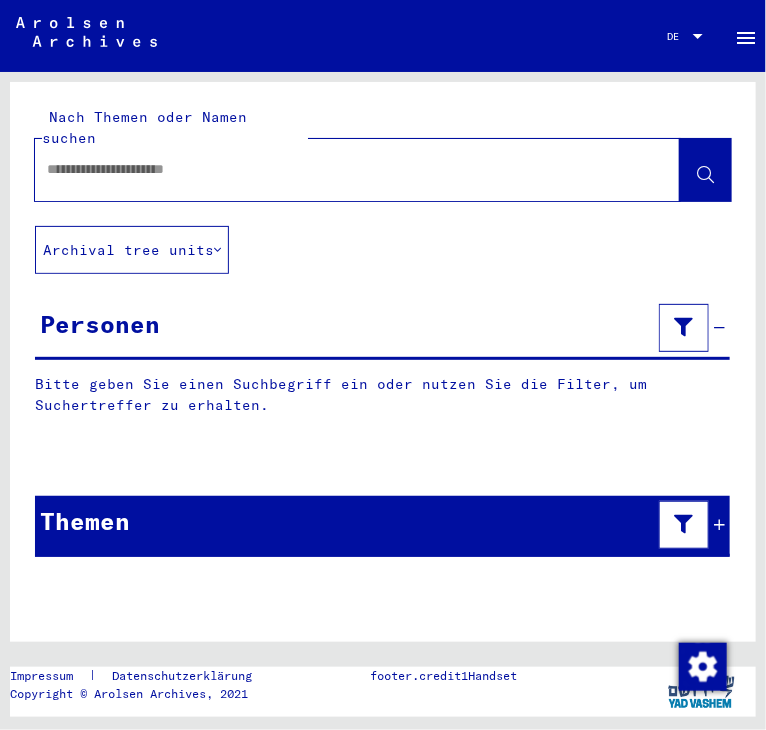 click at bounding box center [339, 169] 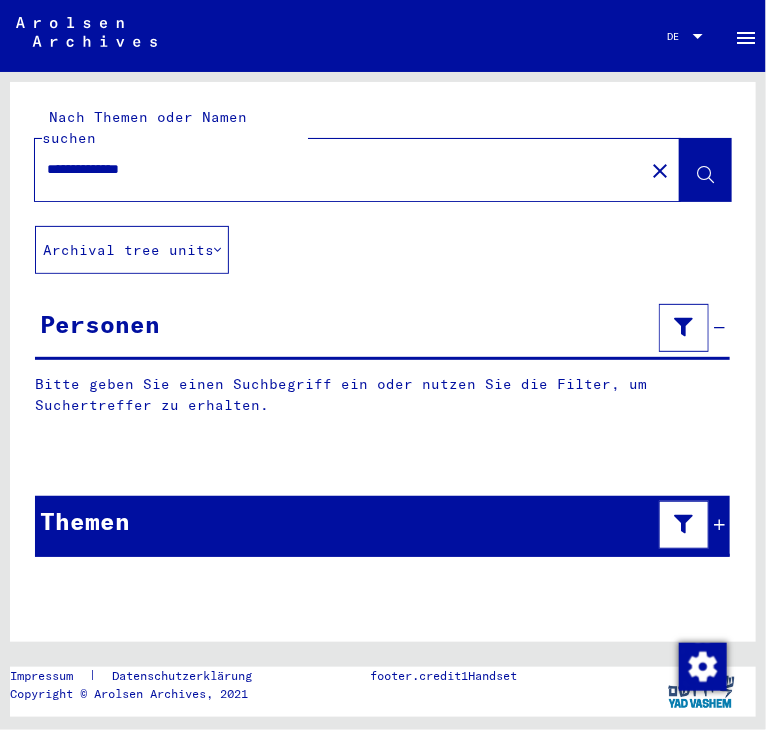 type on "**********" 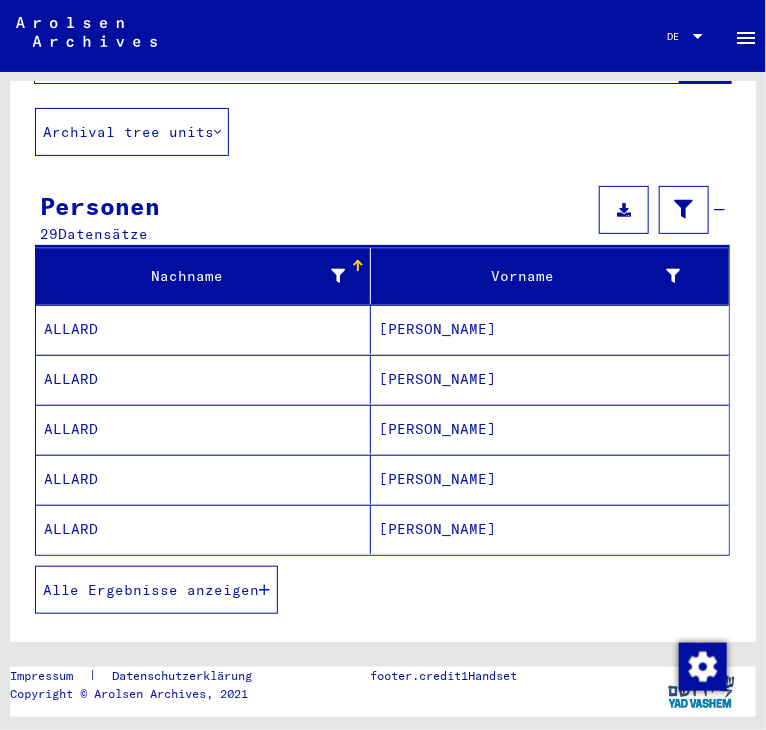 scroll, scrollTop: 122, scrollLeft: 0, axis: vertical 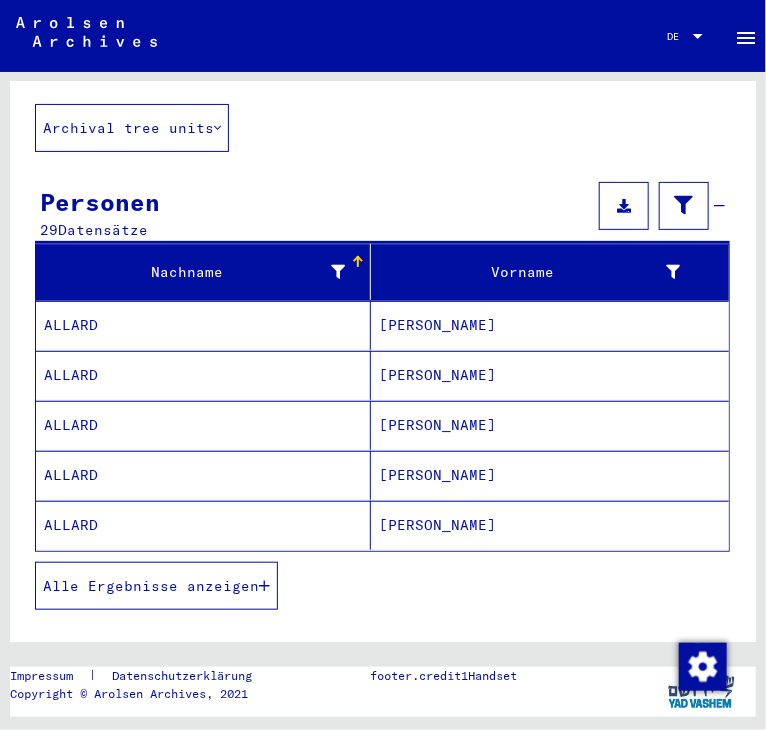 click on "[PERSON_NAME]" at bounding box center (550, 375) 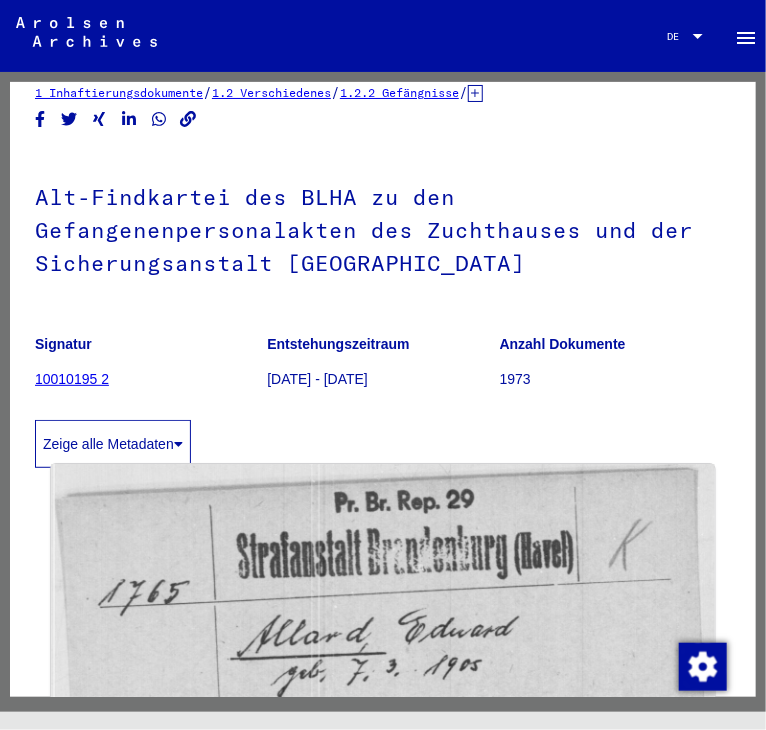 scroll, scrollTop: 0, scrollLeft: 0, axis: both 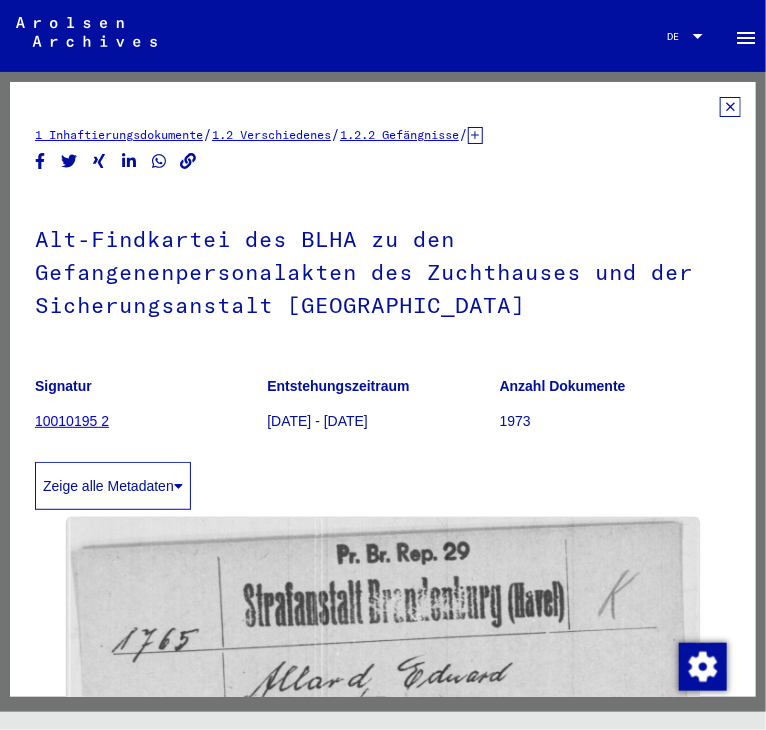 click 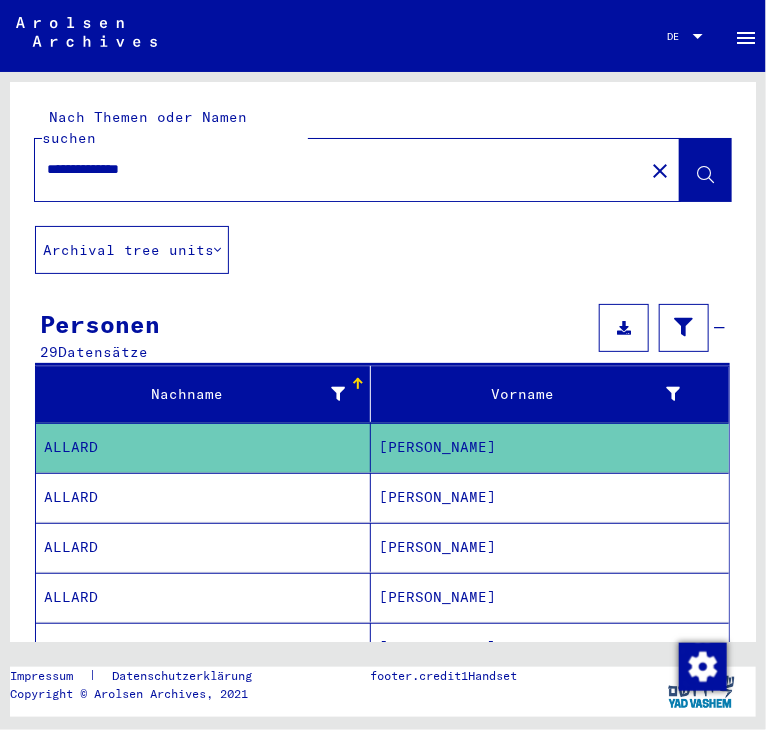 click on "[PERSON_NAME]" at bounding box center [550, 547] 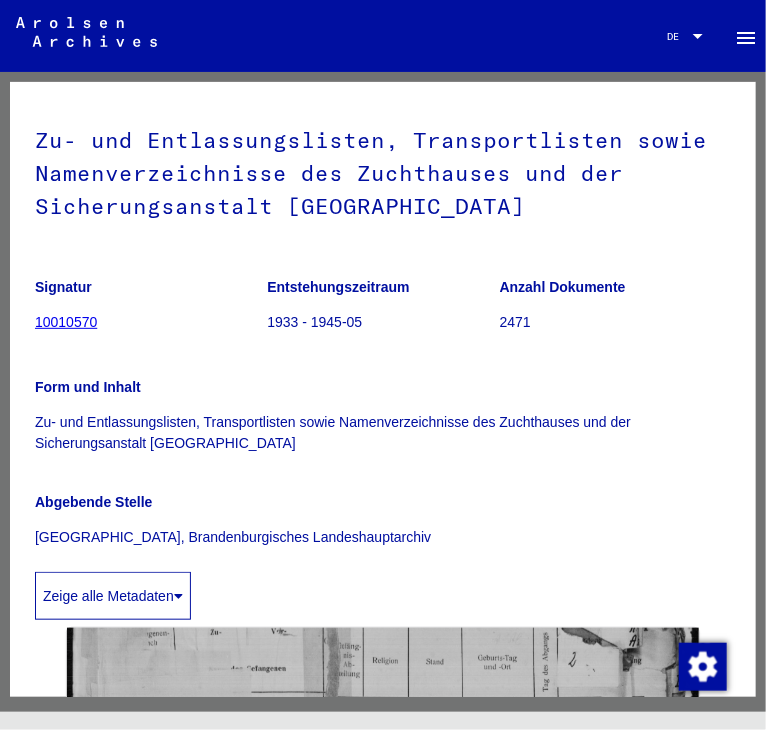 scroll, scrollTop: 0, scrollLeft: 0, axis: both 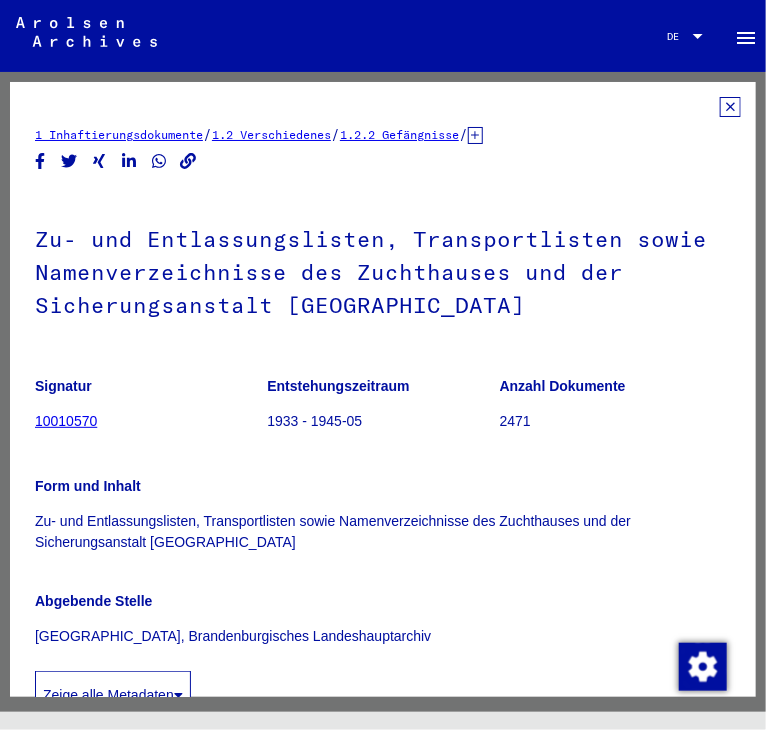 click 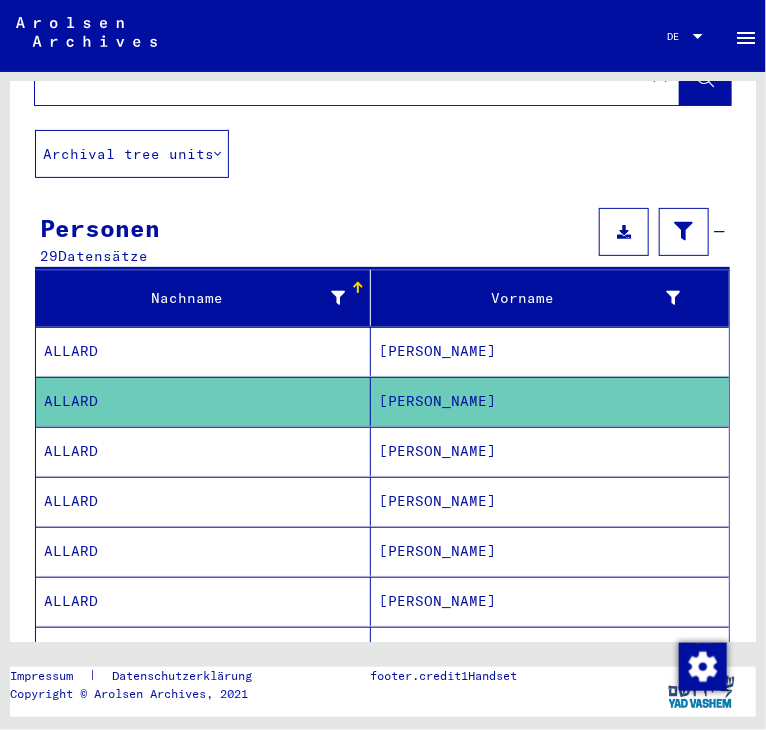 scroll, scrollTop: 98, scrollLeft: 0, axis: vertical 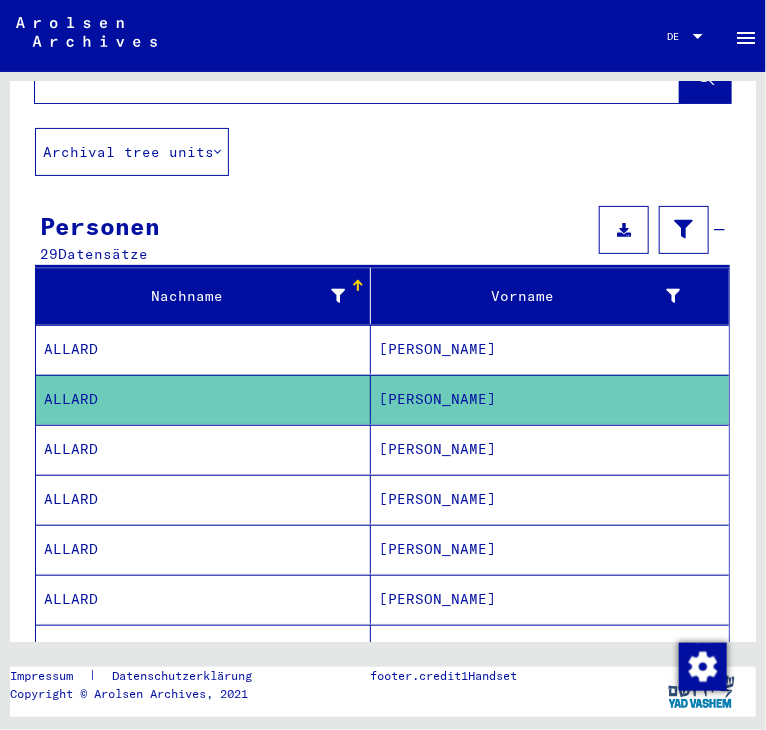 click on "[PERSON_NAME]" at bounding box center (550, 499) 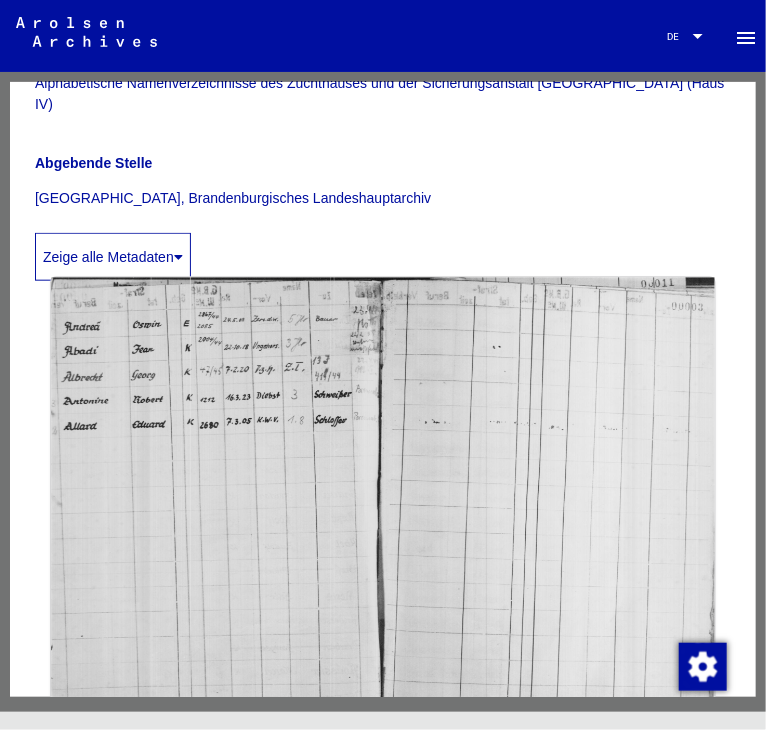 scroll, scrollTop: 0, scrollLeft: 0, axis: both 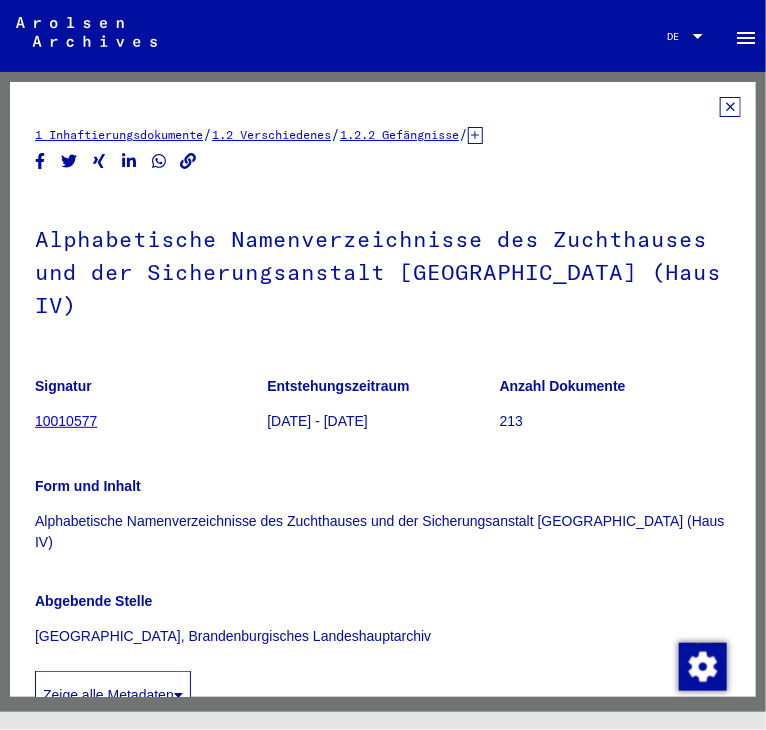 click 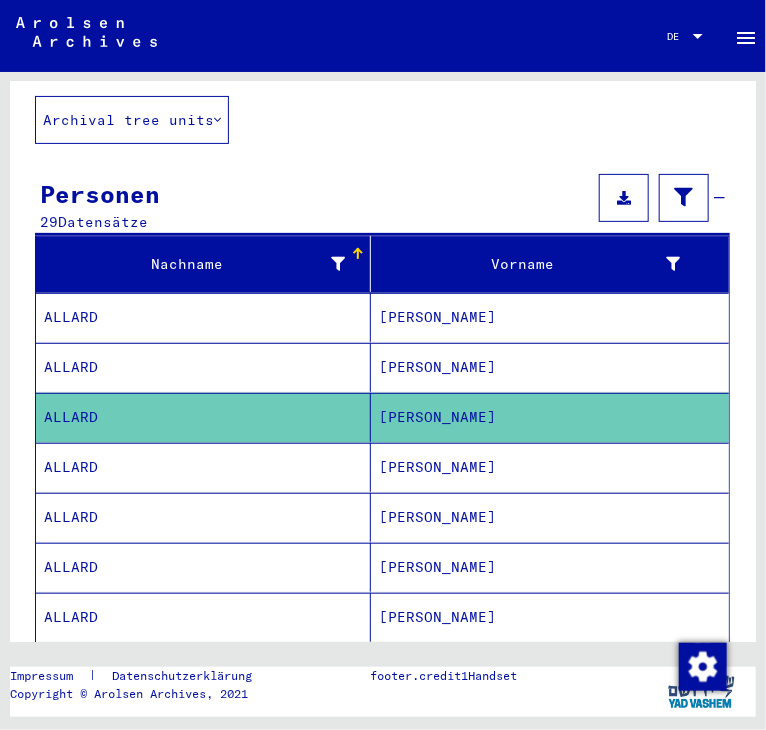 scroll, scrollTop: 134, scrollLeft: 0, axis: vertical 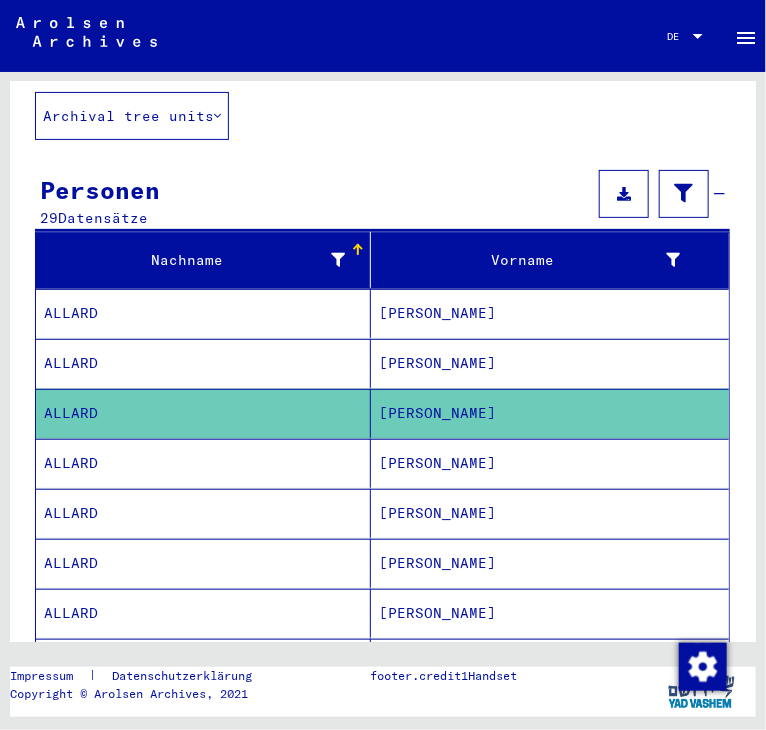 click on "[PERSON_NAME]" at bounding box center [550, 513] 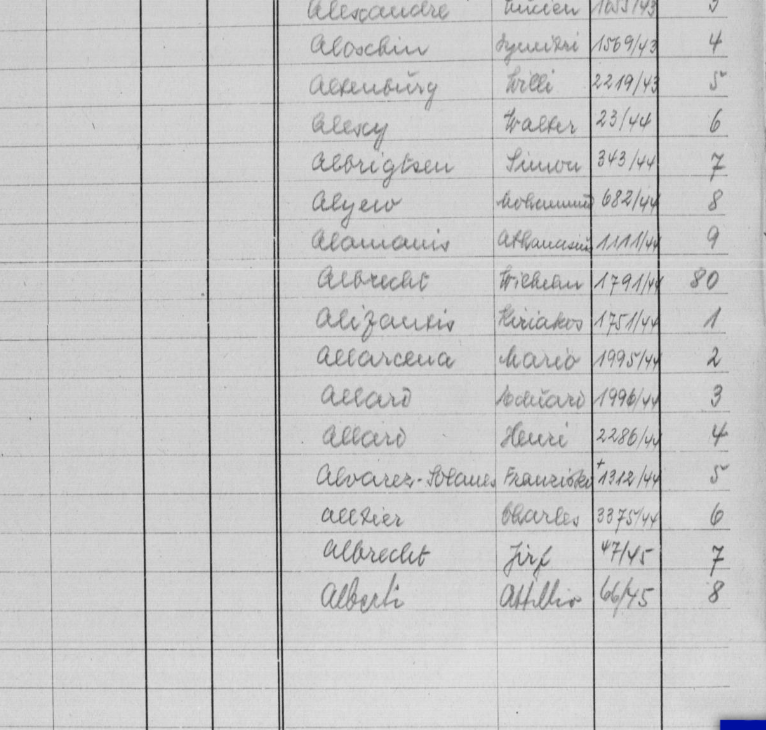 scroll, scrollTop: 713, scrollLeft: 0, axis: vertical 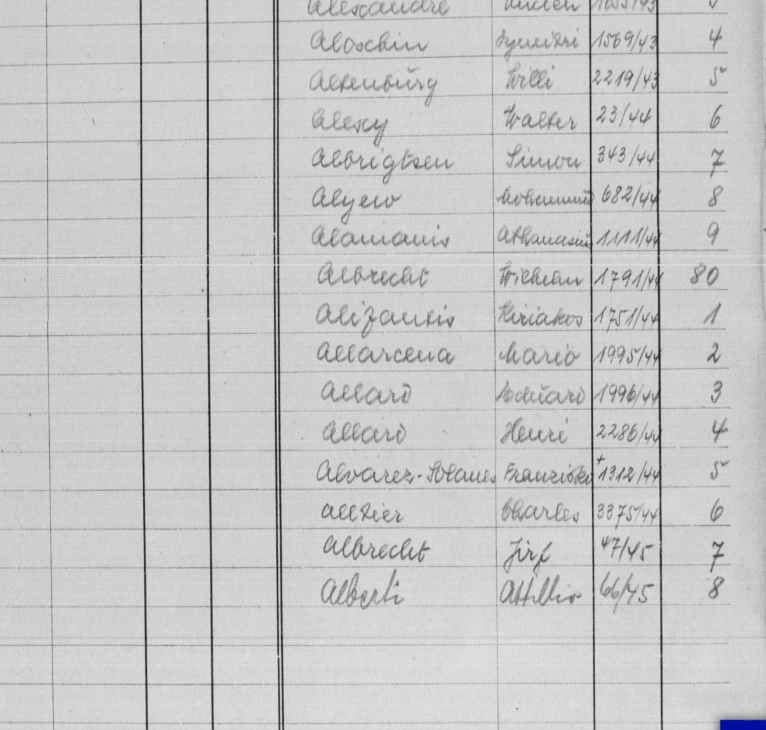 click 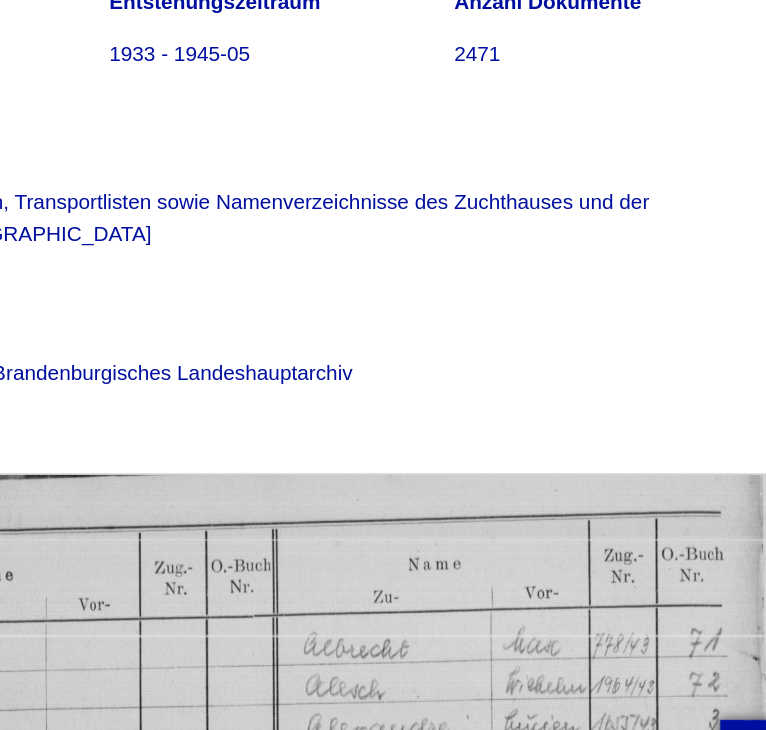scroll, scrollTop: 0, scrollLeft: 0, axis: both 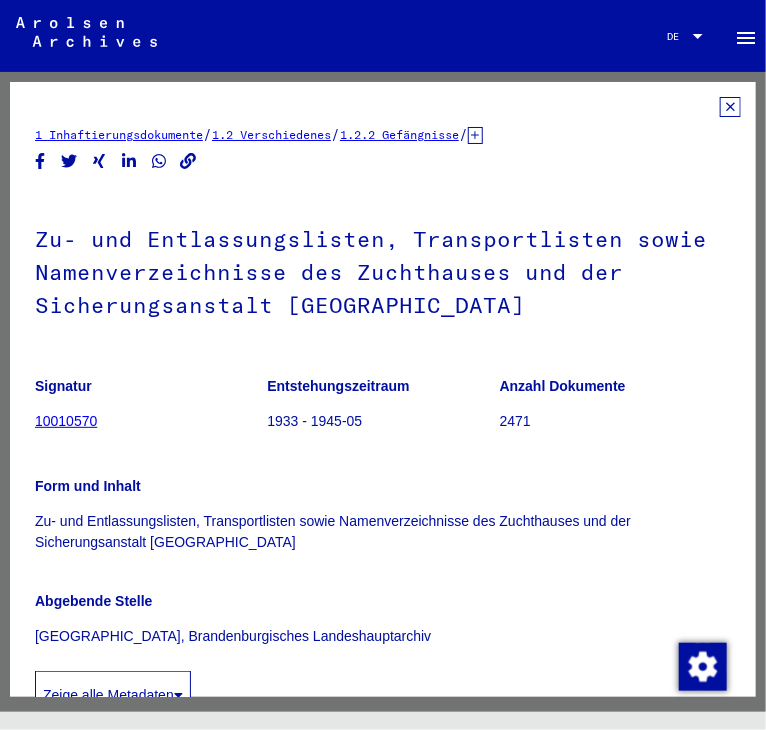 click 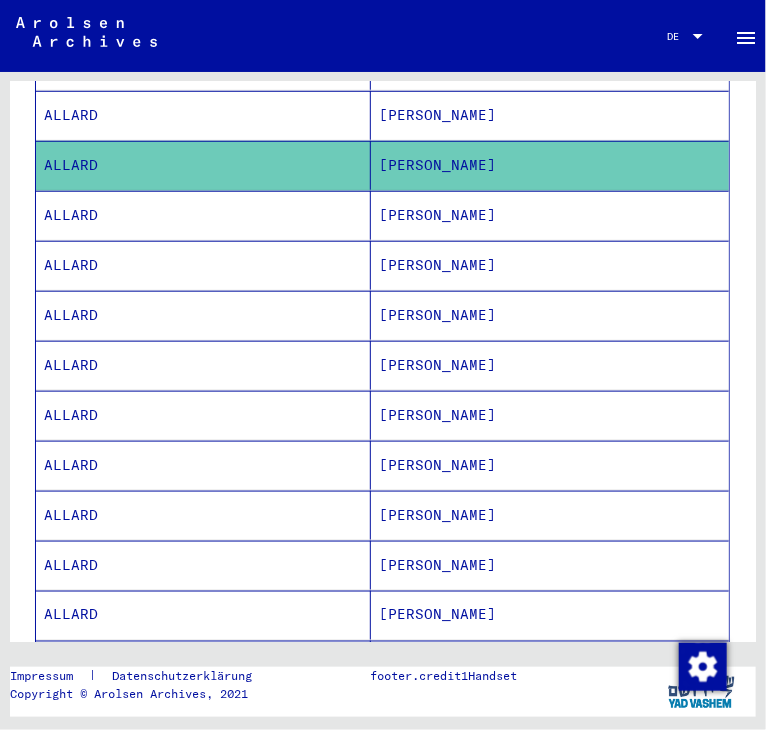 scroll, scrollTop: 493, scrollLeft: 0, axis: vertical 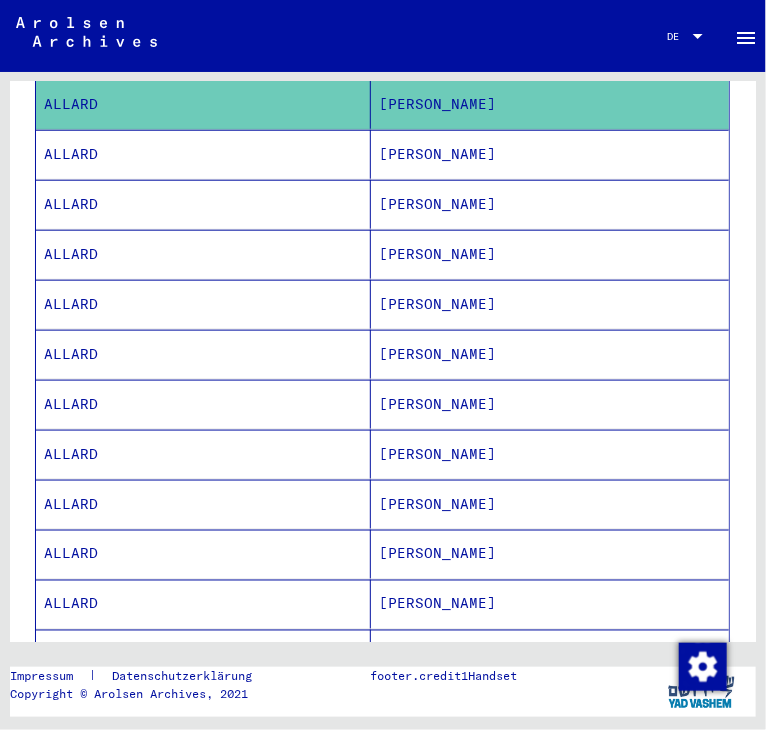 click on "[PERSON_NAME]" at bounding box center (550, 204) 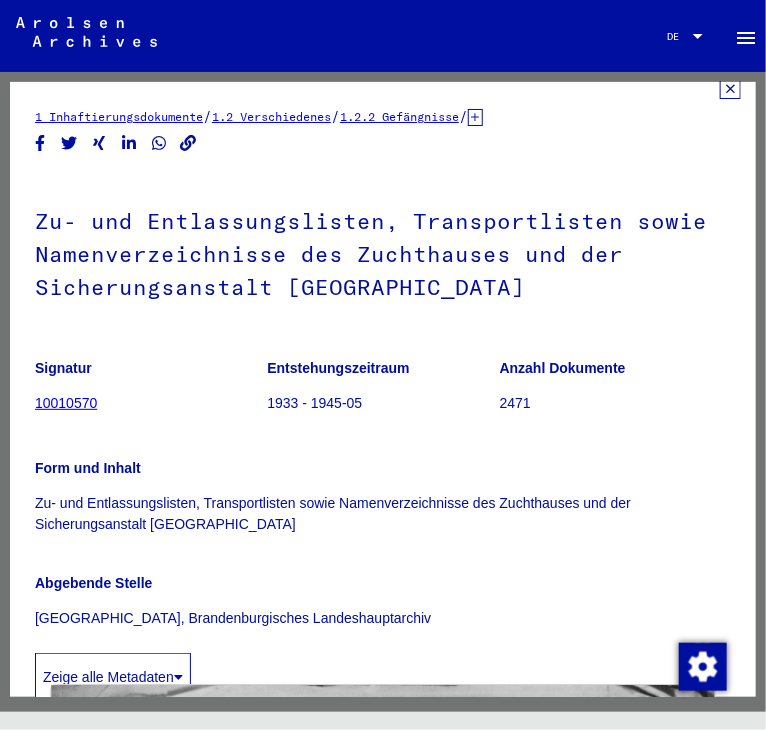 scroll, scrollTop: 0, scrollLeft: 0, axis: both 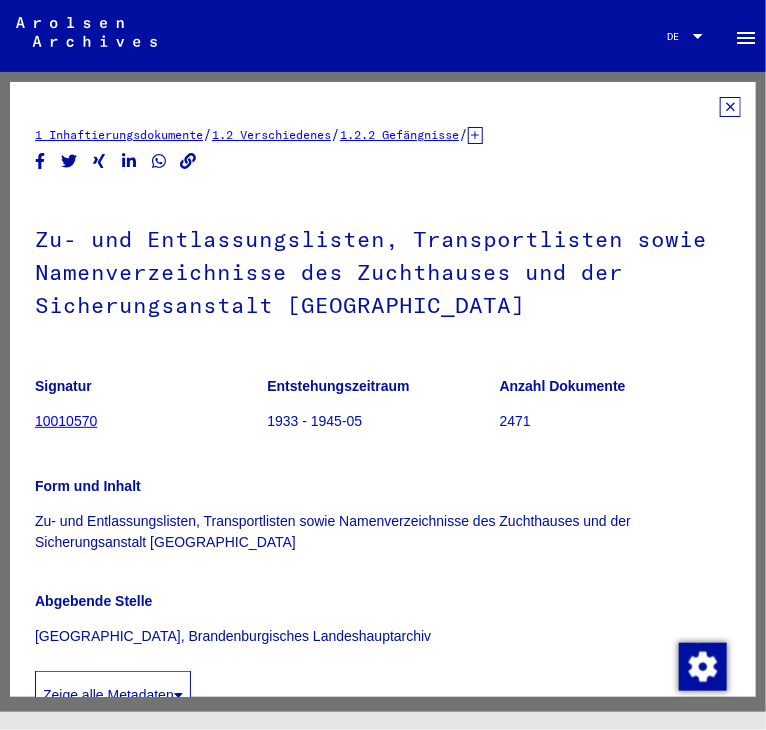 click 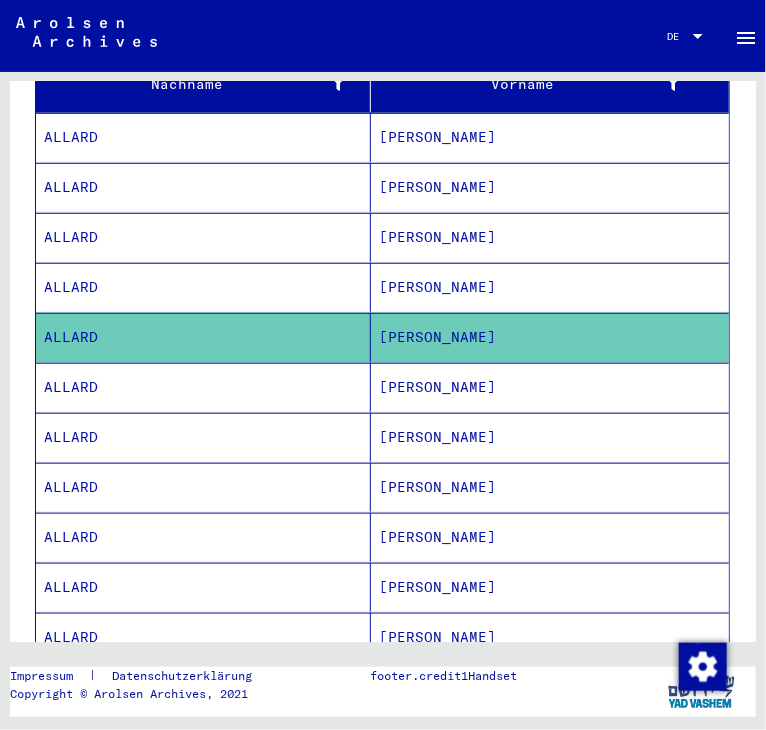 scroll, scrollTop: 314, scrollLeft: 0, axis: vertical 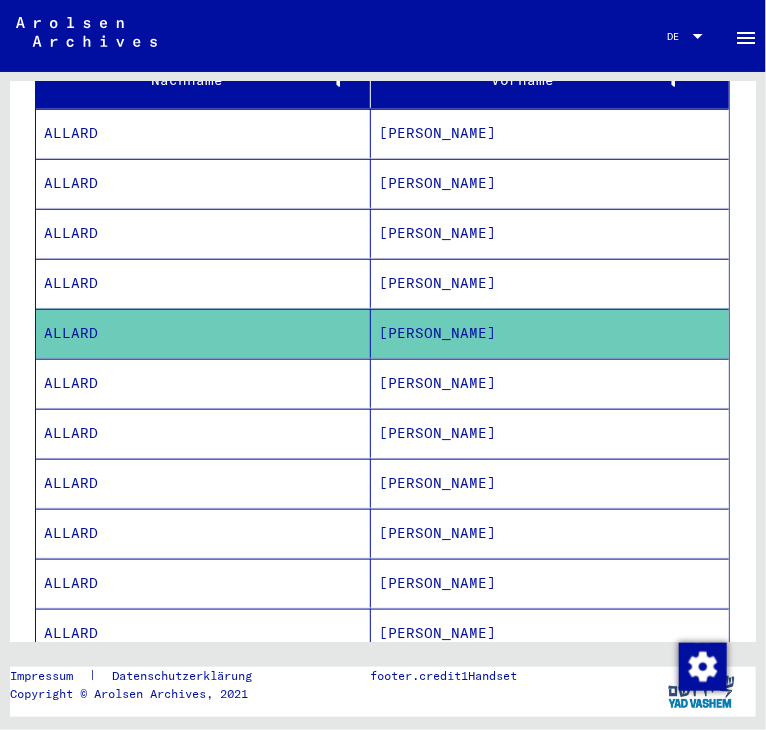 click on "[PERSON_NAME]" at bounding box center (550, 433) 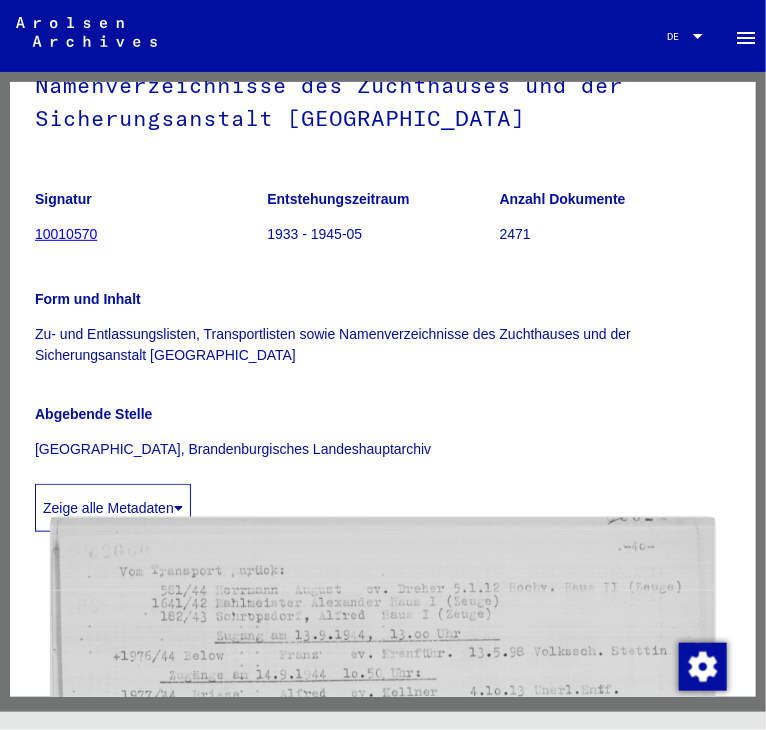 scroll, scrollTop: 0, scrollLeft: 0, axis: both 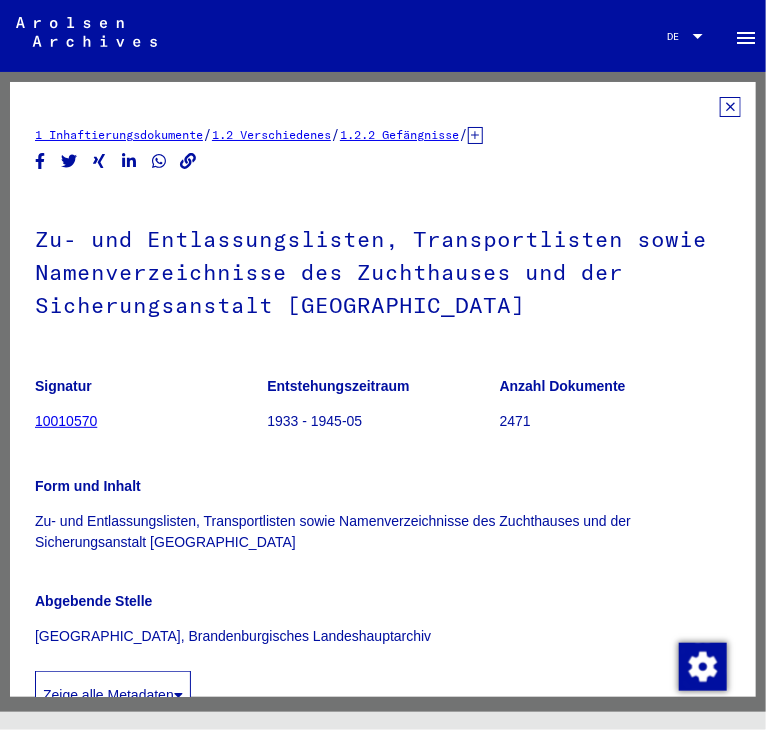 click 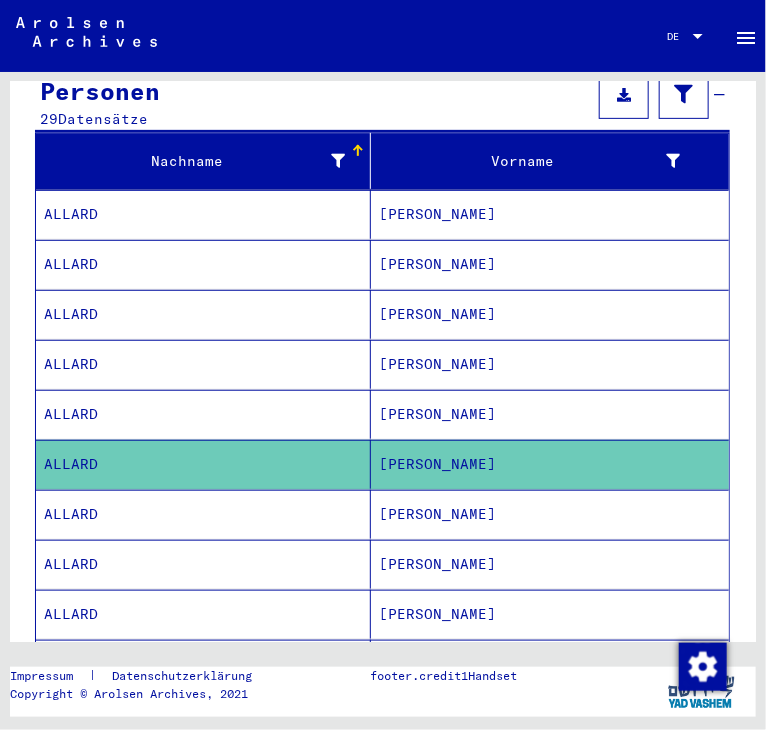 scroll, scrollTop: 234, scrollLeft: 0, axis: vertical 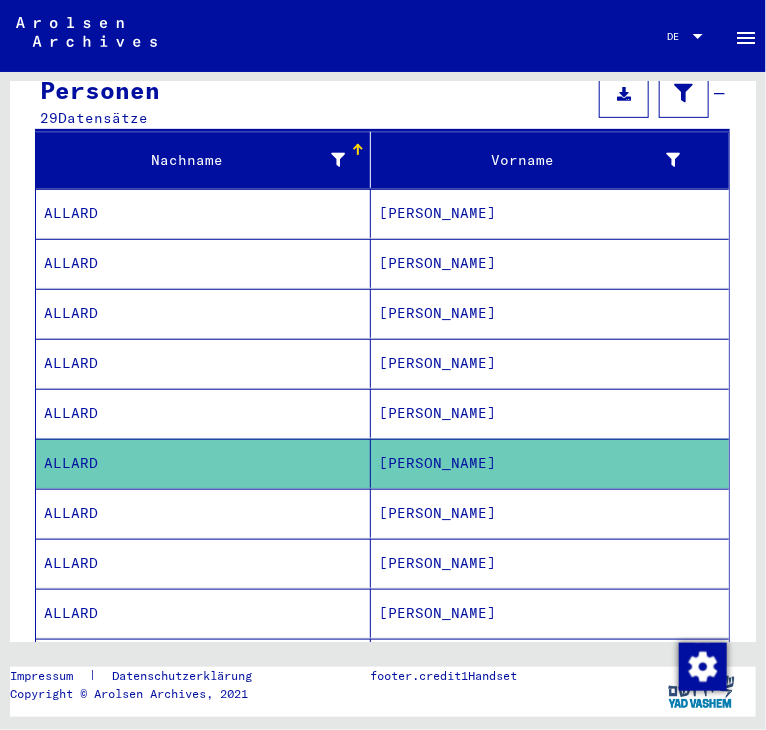 click on "ALLARD" at bounding box center [203, 563] 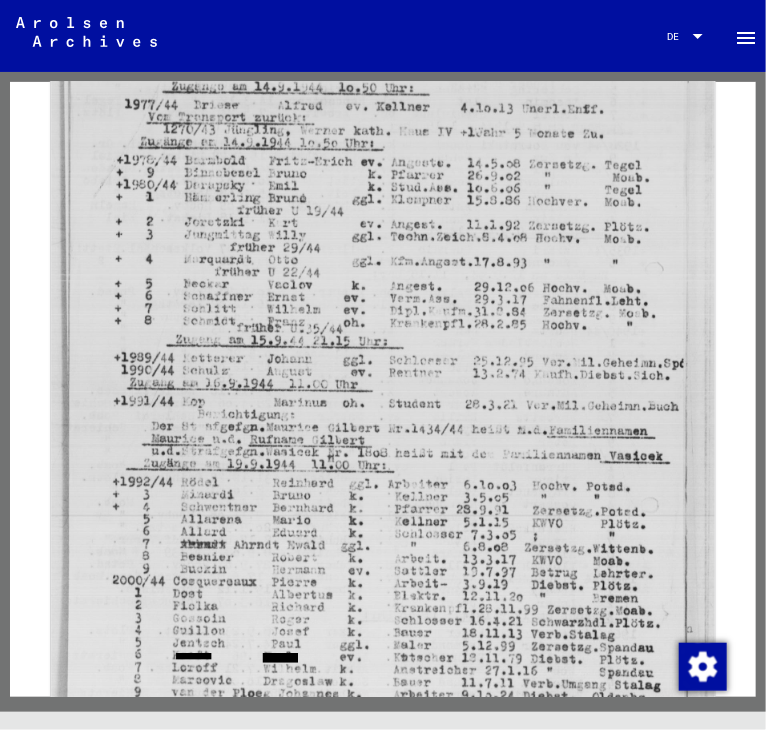 scroll, scrollTop: 0, scrollLeft: 0, axis: both 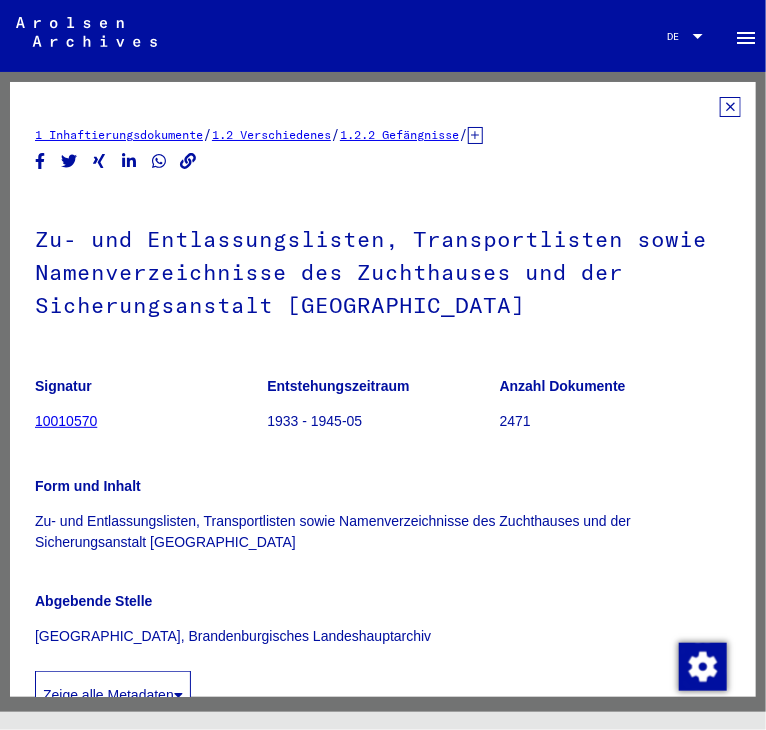 click 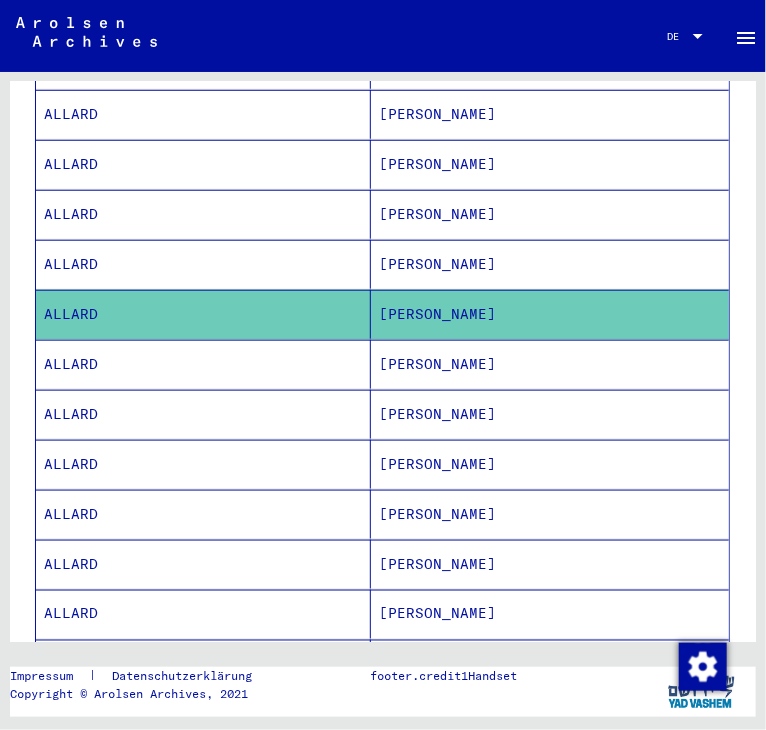scroll, scrollTop: 446, scrollLeft: 0, axis: vertical 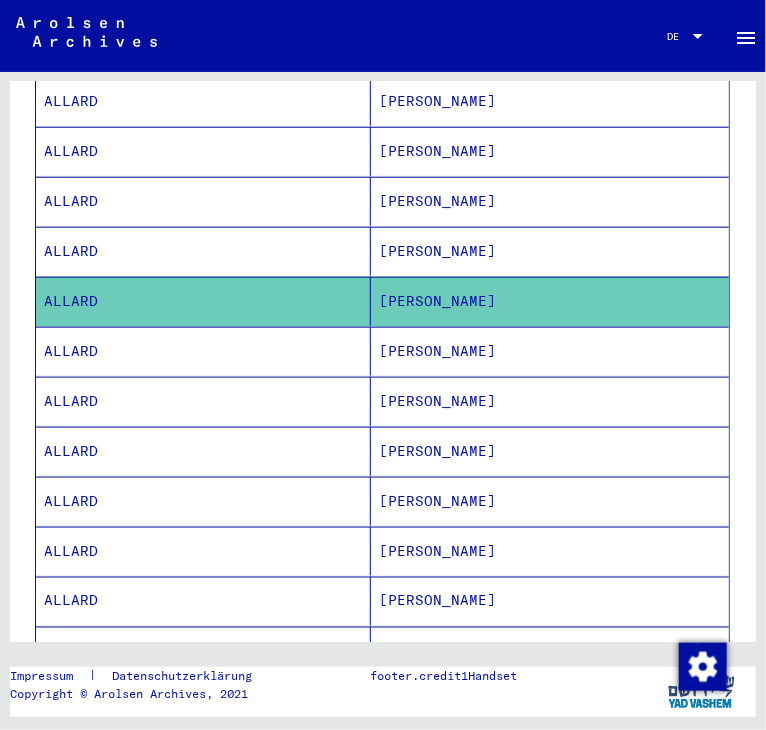 click on "[PERSON_NAME]" at bounding box center (550, 401) 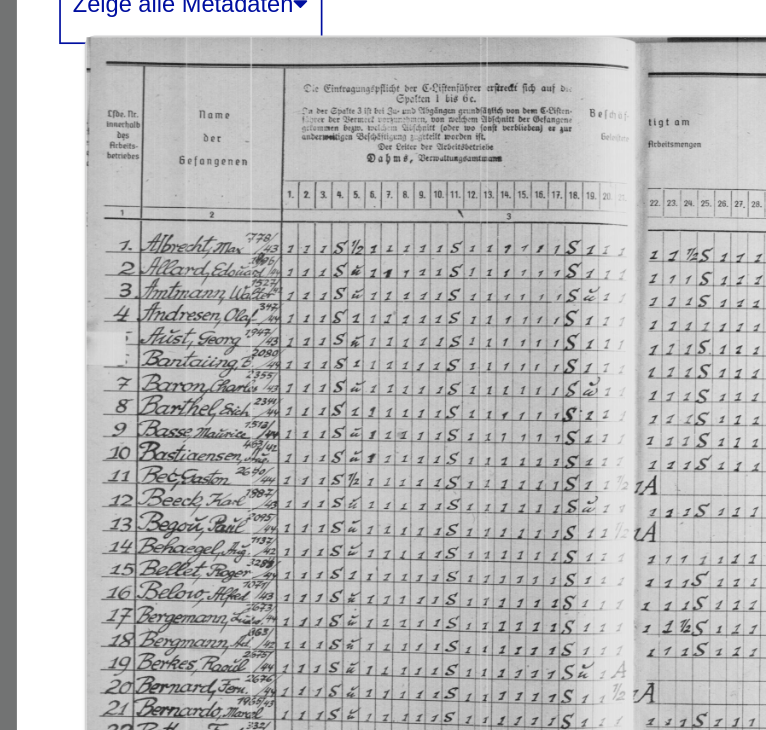 scroll, scrollTop: 0, scrollLeft: 0, axis: both 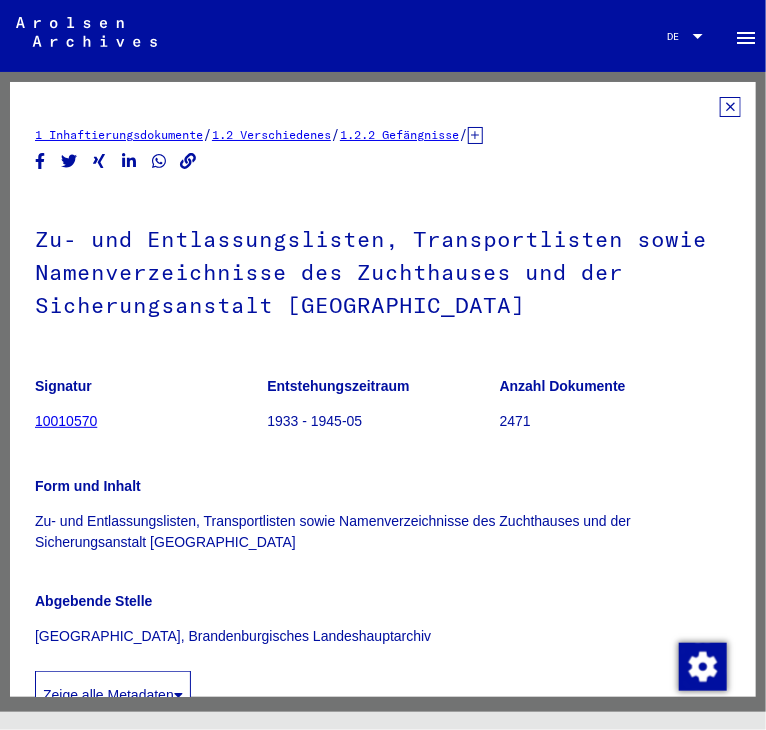 click 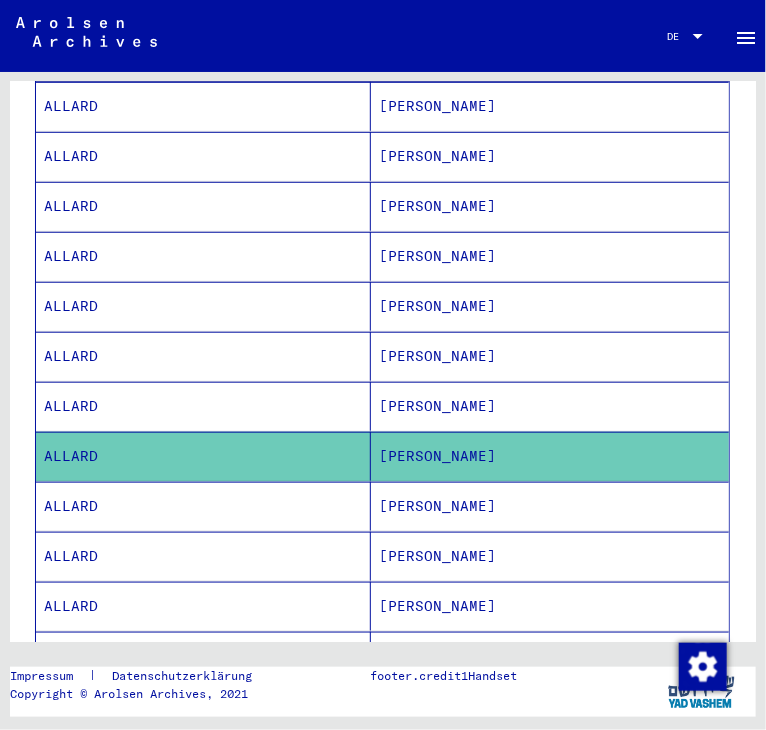 scroll, scrollTop: 342, scrollLeft: 0, axis: vertical 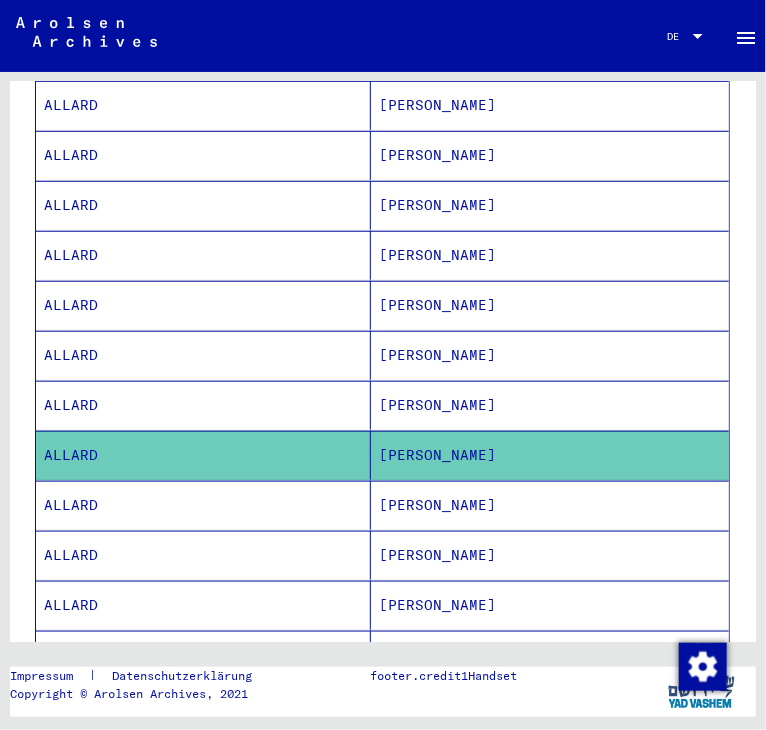 click on "[PERSON_NAME]" at bounding box center [550, 555] 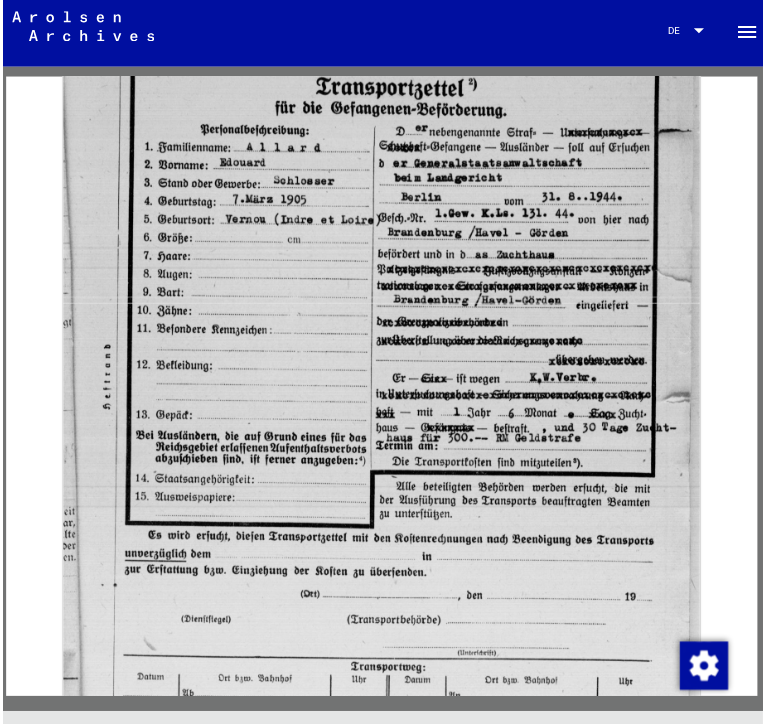 scroll, scrollTop: 2654, scrollLeft: 0, axis: vertical 